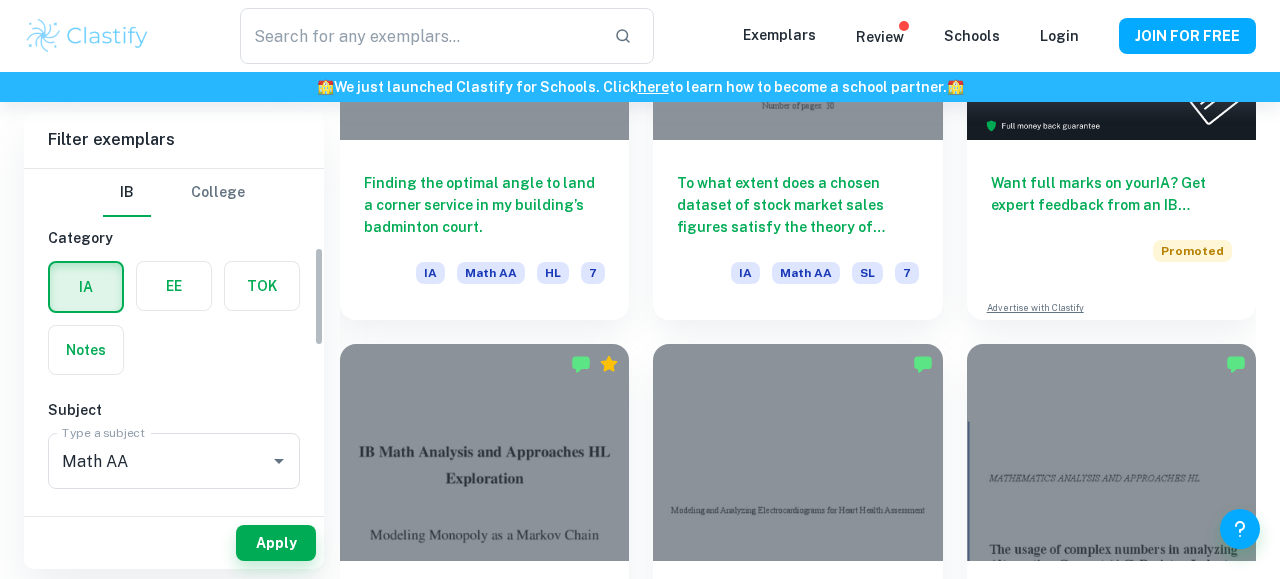 scroll, scrollTop: 751, scrollLeft: 0, axis: vertical 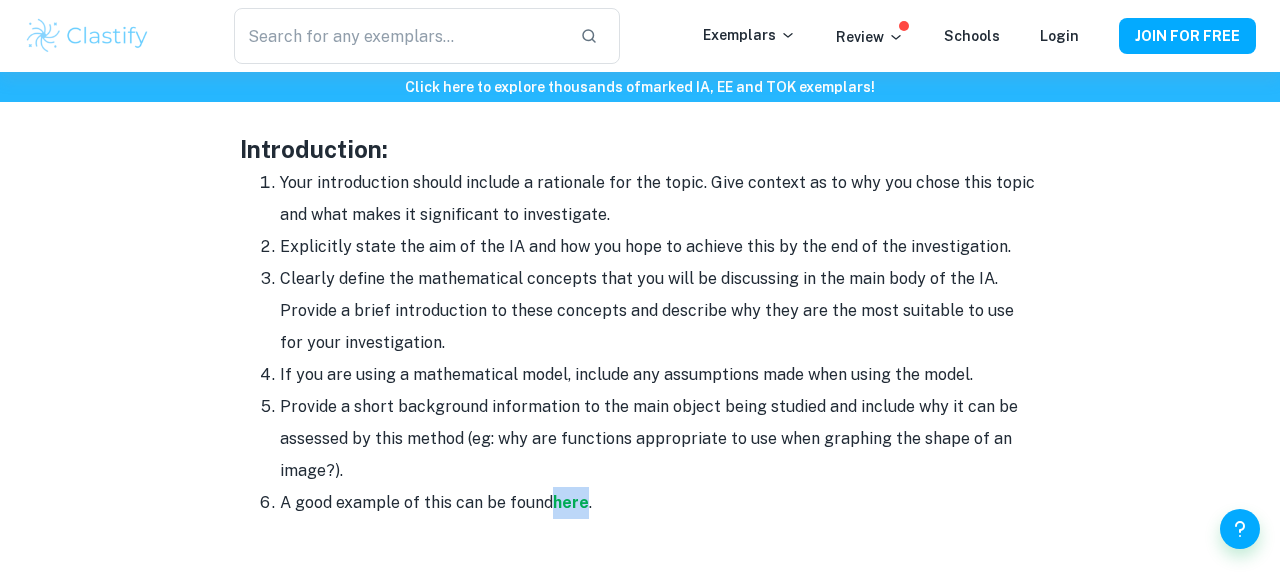 click on "Your introduction should include a rationale for the topic. Give context as to why you chose this topic and what makes it significant to investigate." at bounding box center [660, 199] 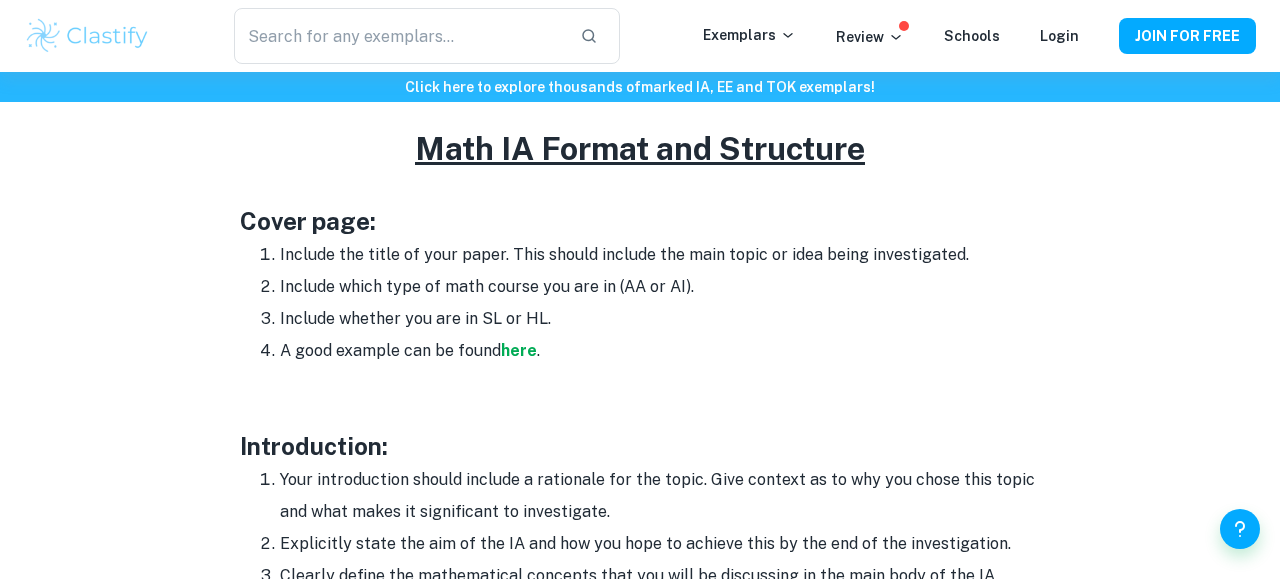 scroll, scrollTop: 1005, scrollLeft: 0, axis: vertical 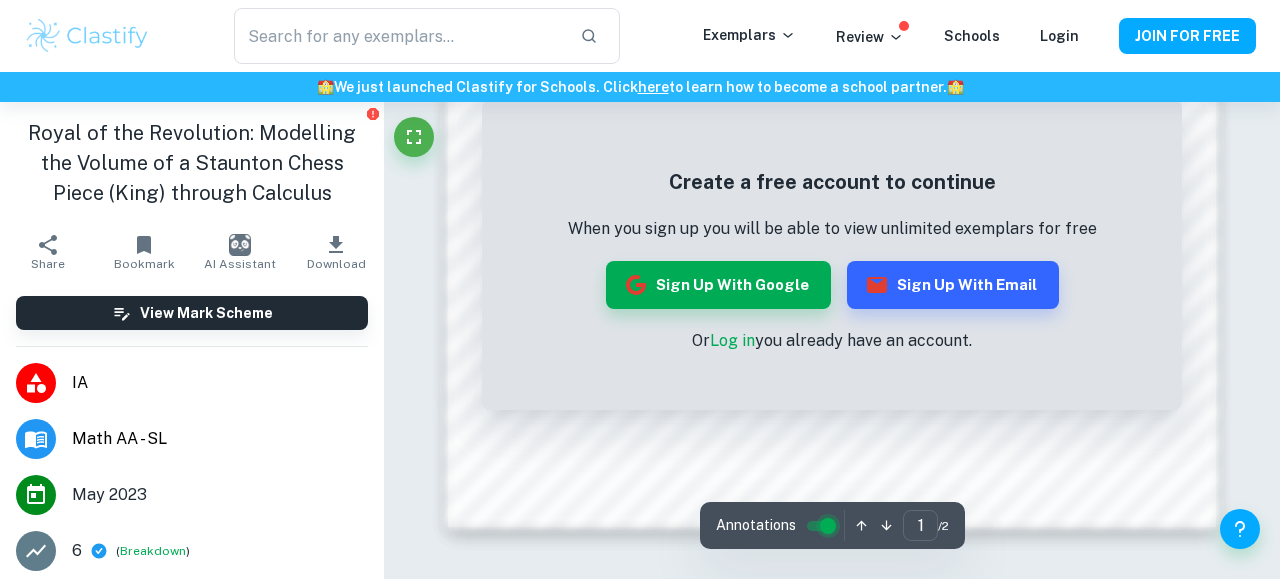 click at bounding box center (828, 526) 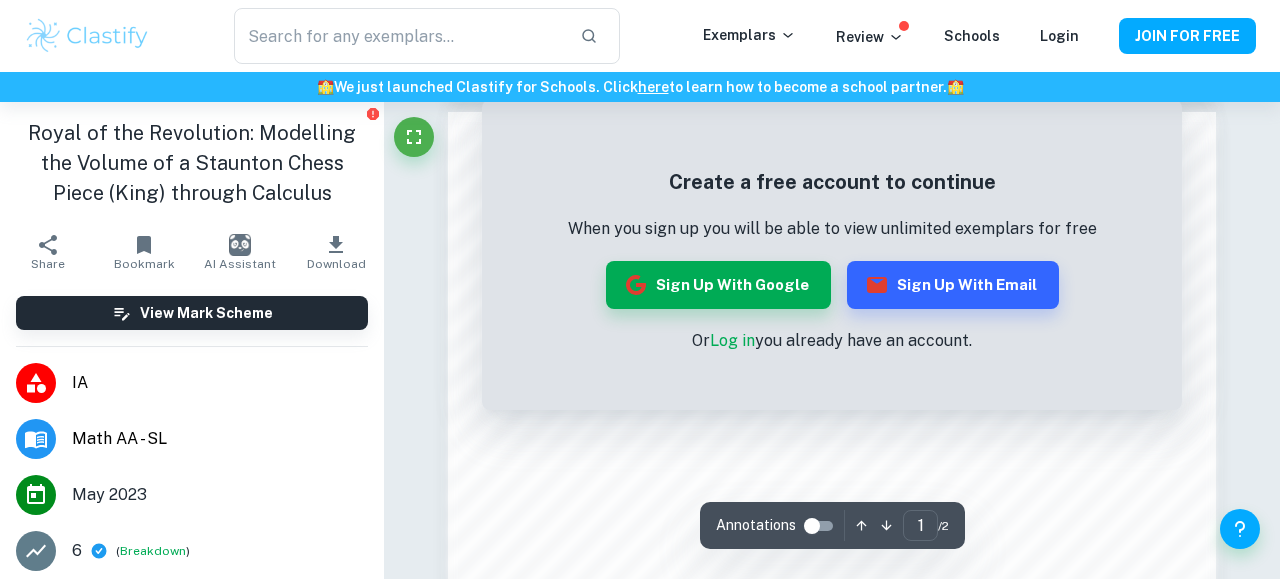 scroll, scrollTop: 1677, scrollLeft: 0, axis: vertical 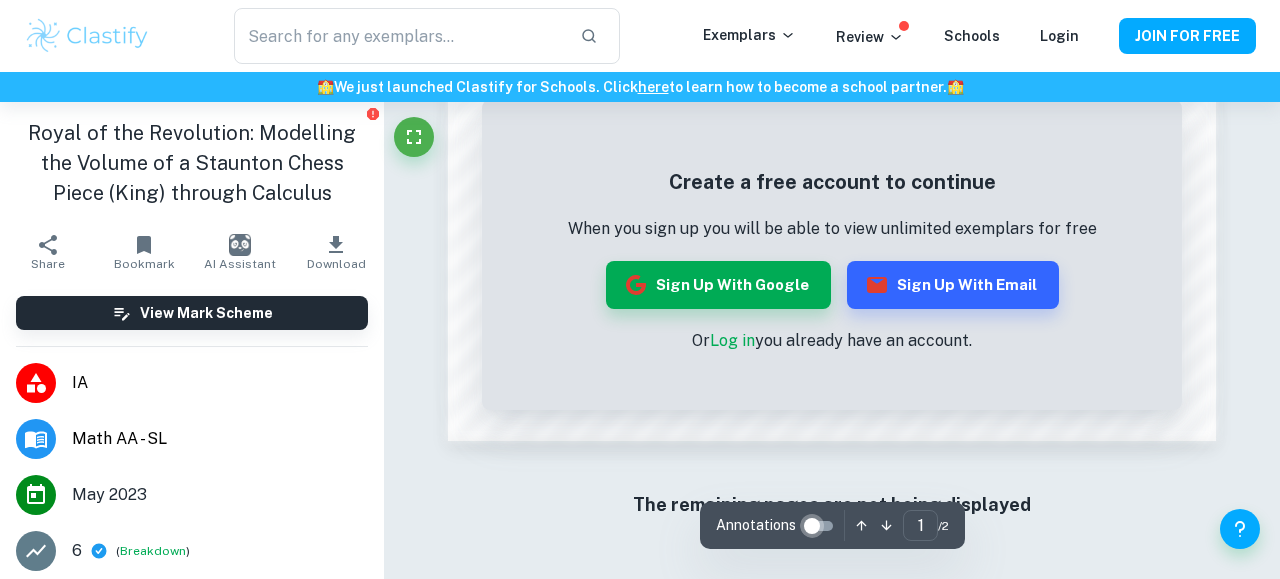 click at bounding box center (812, 526) 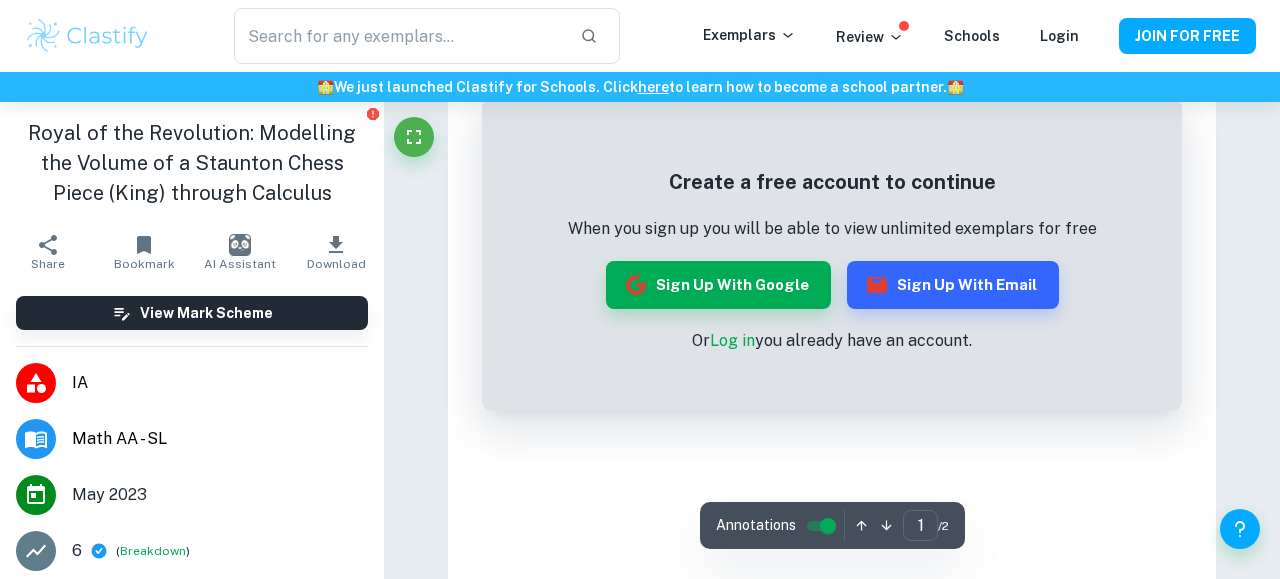 scroll, scrollTop: 1677, scrollLeft: 0, axis: vertical 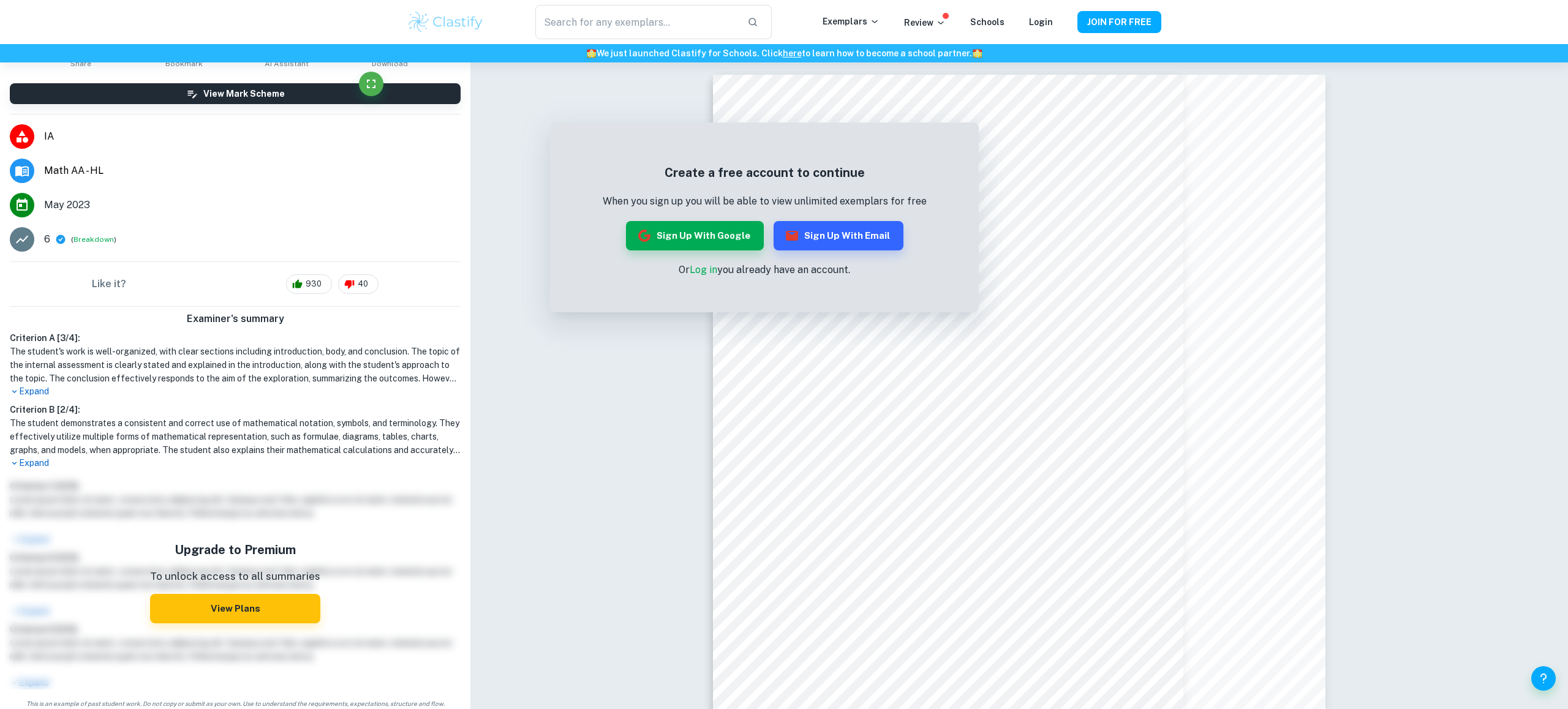 click on "Expand" at bounding box center (235, 463) 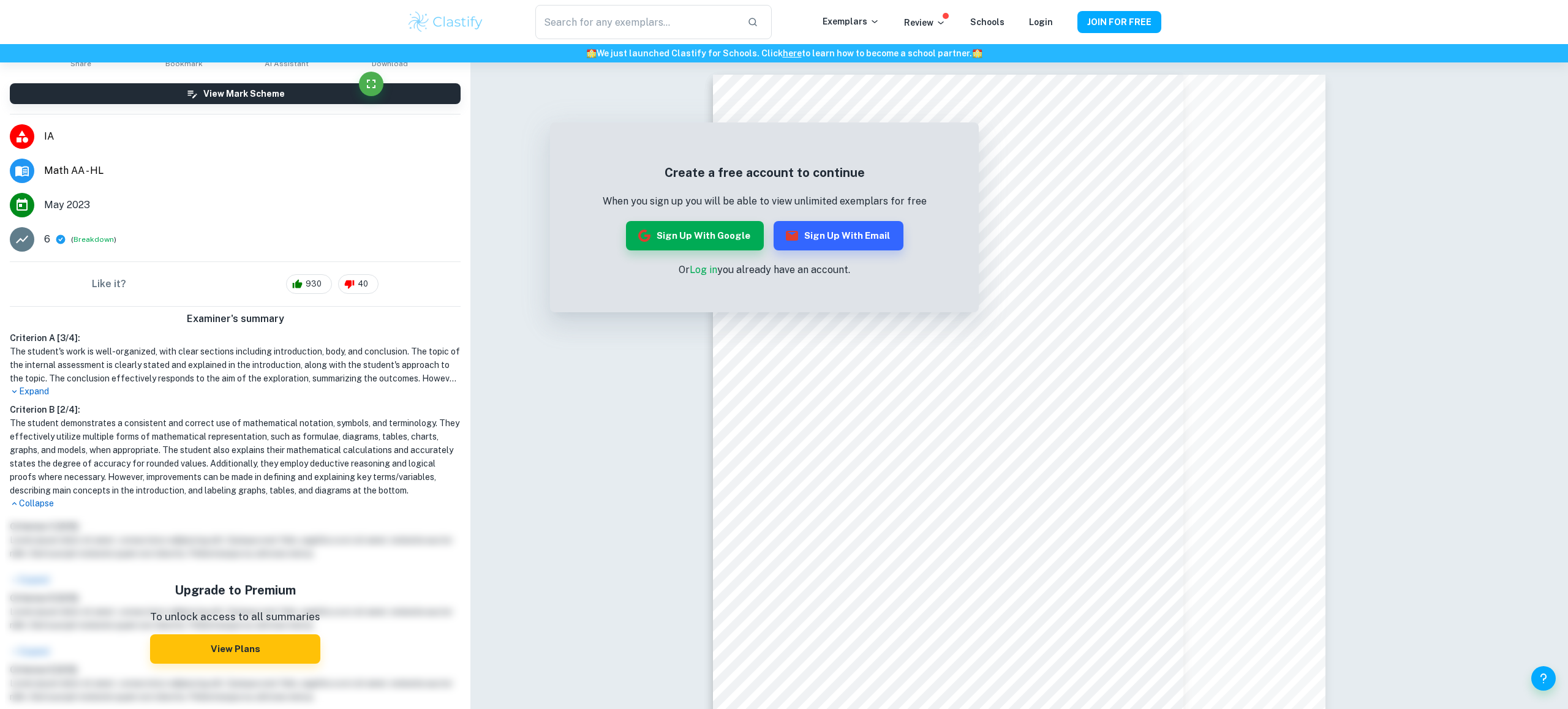 click on "Expand" at bounding box center [235, 391] 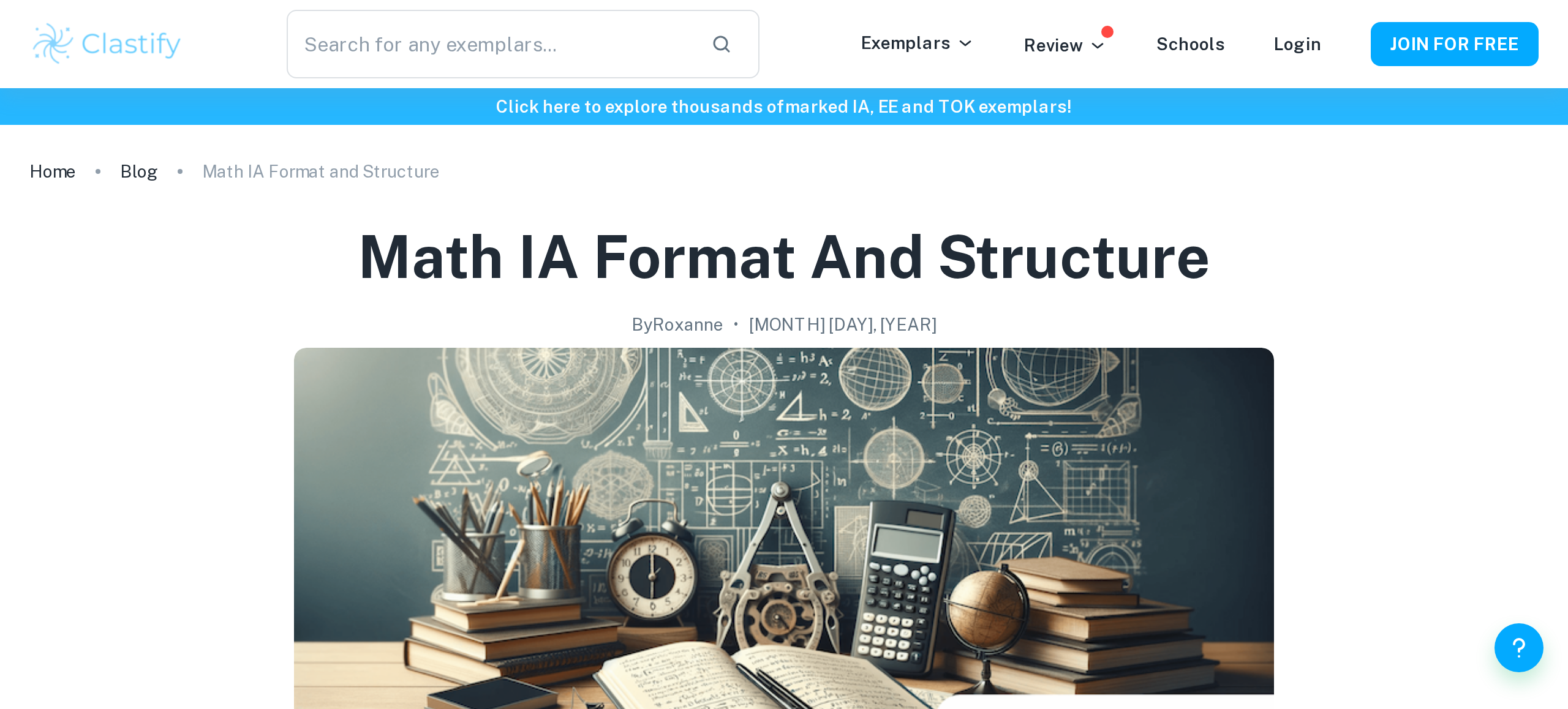 scroll, scrollTop: 673, scrollLeft: 0, axis: vertical 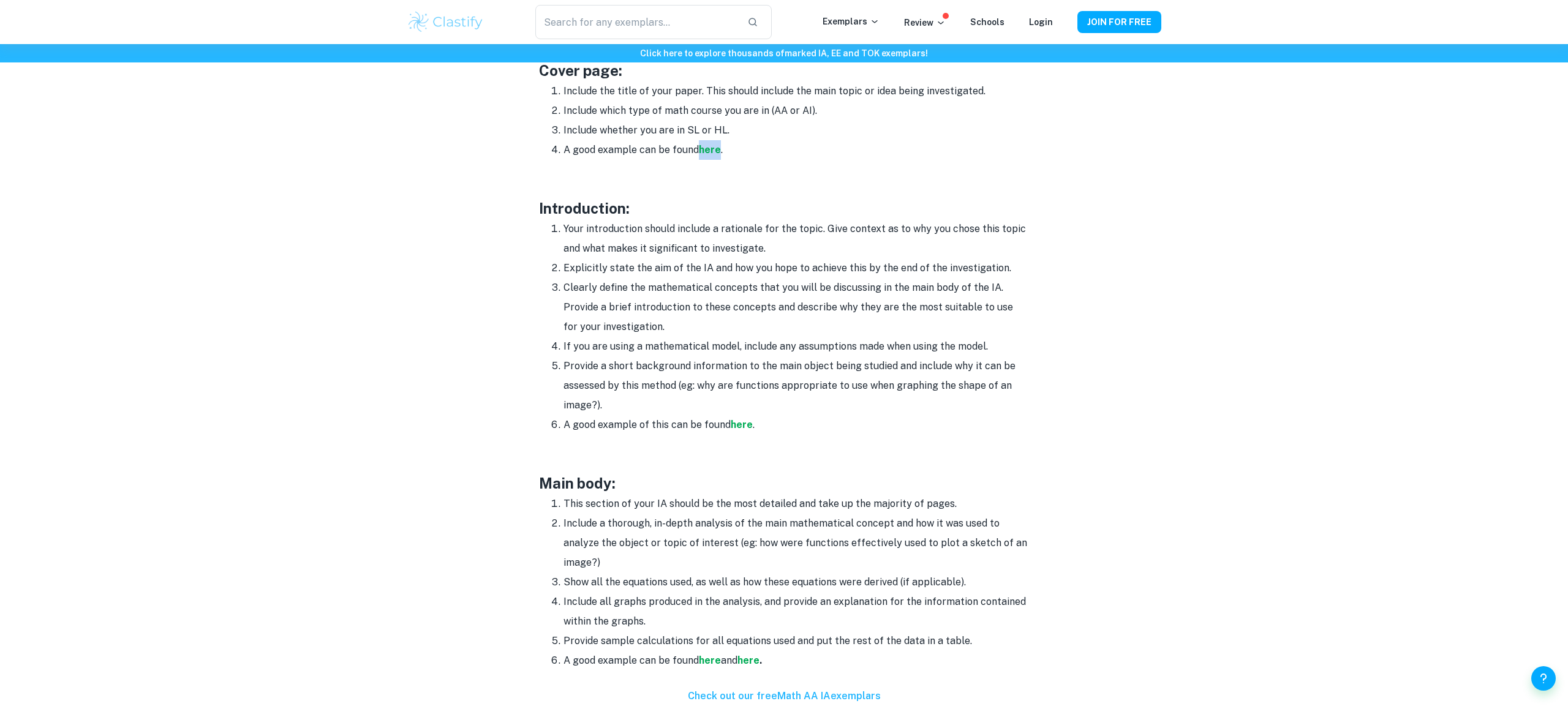 click on "Your introduction should include a rationale for the topic. Give context as to why you chose this topic and what makes it significant to investigate." at bounding box center (796, 239) 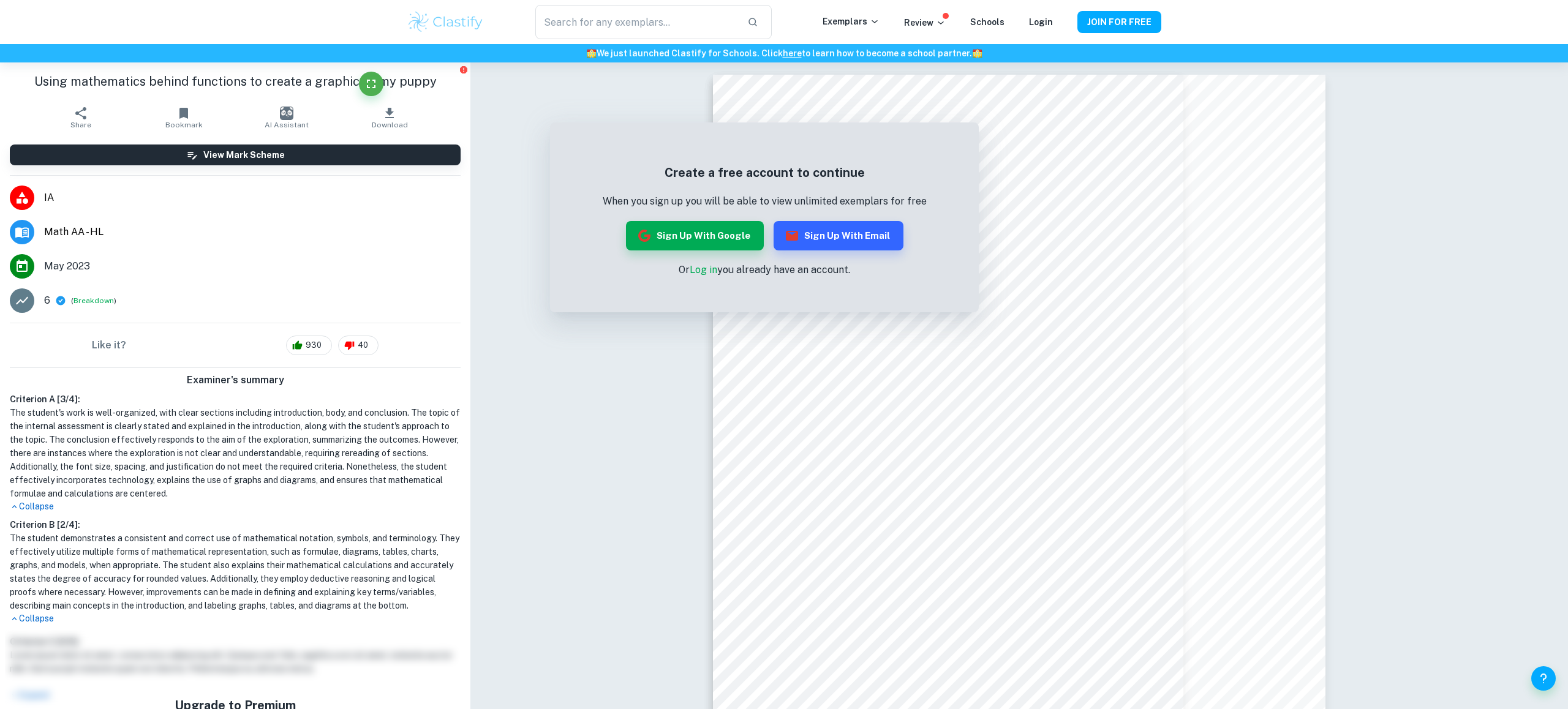 scroll, scrollTop: 0, scrollLeft: 0, axis: both 